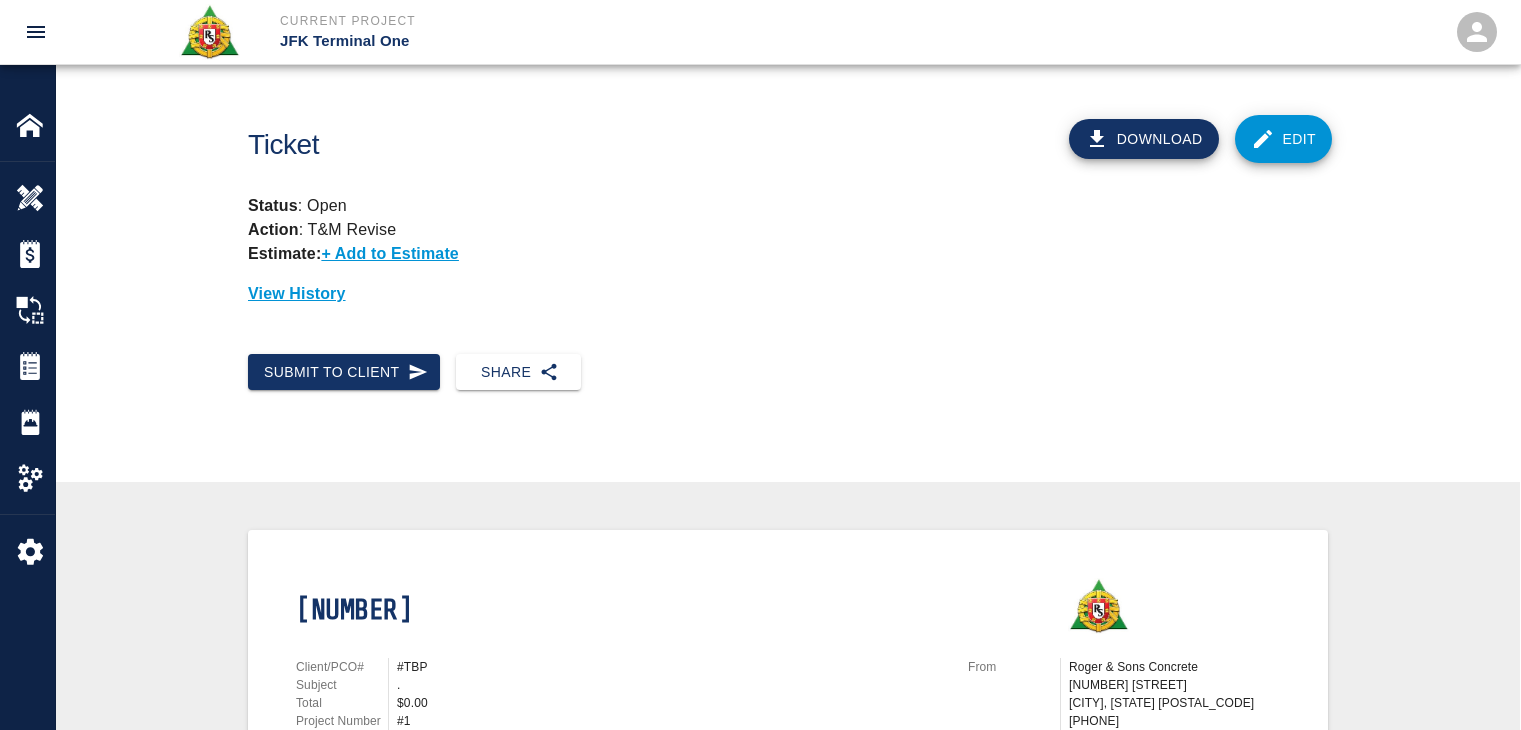 scroll, scrollTop: 0, scrollLeft: 0, axis: both 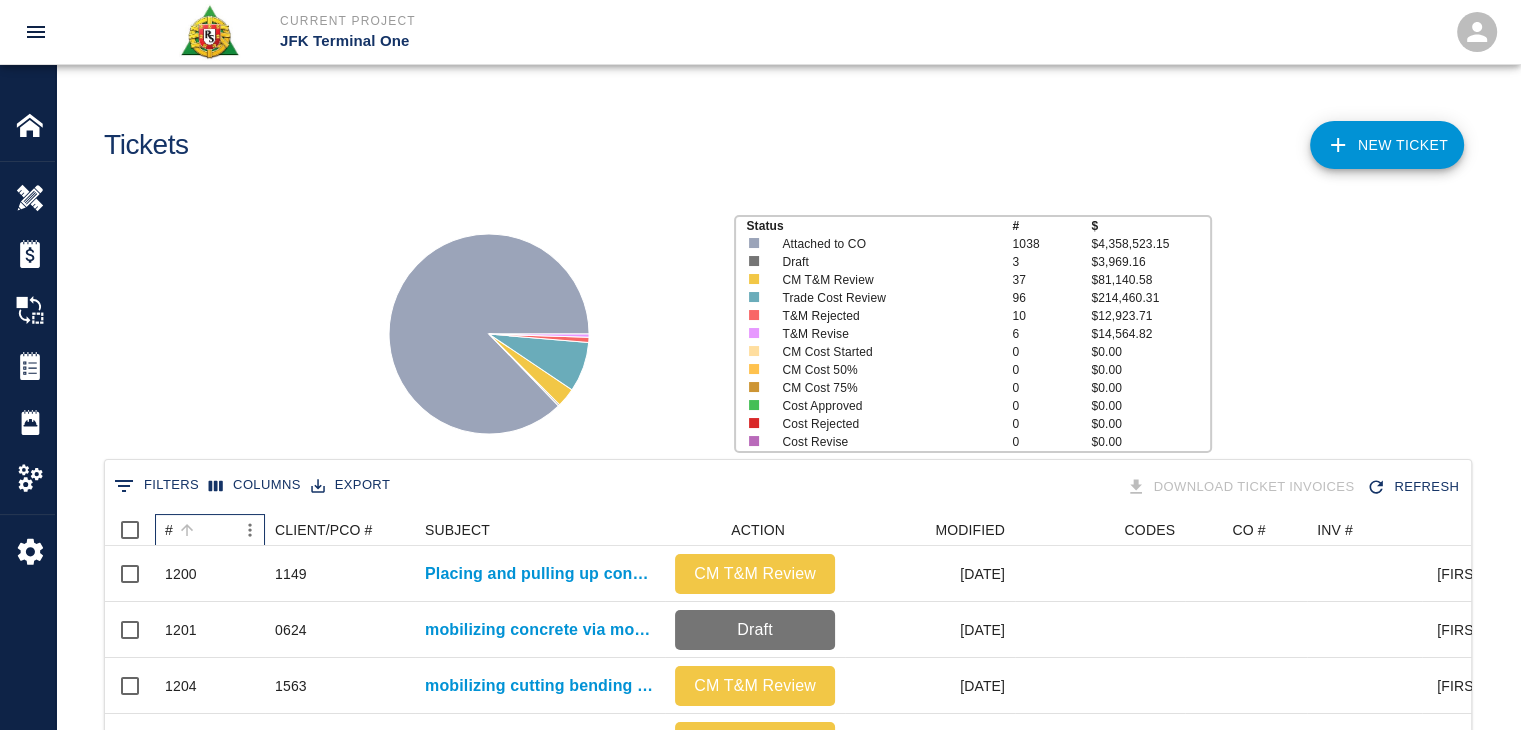 click on "#" at bounding box center [200, 530] 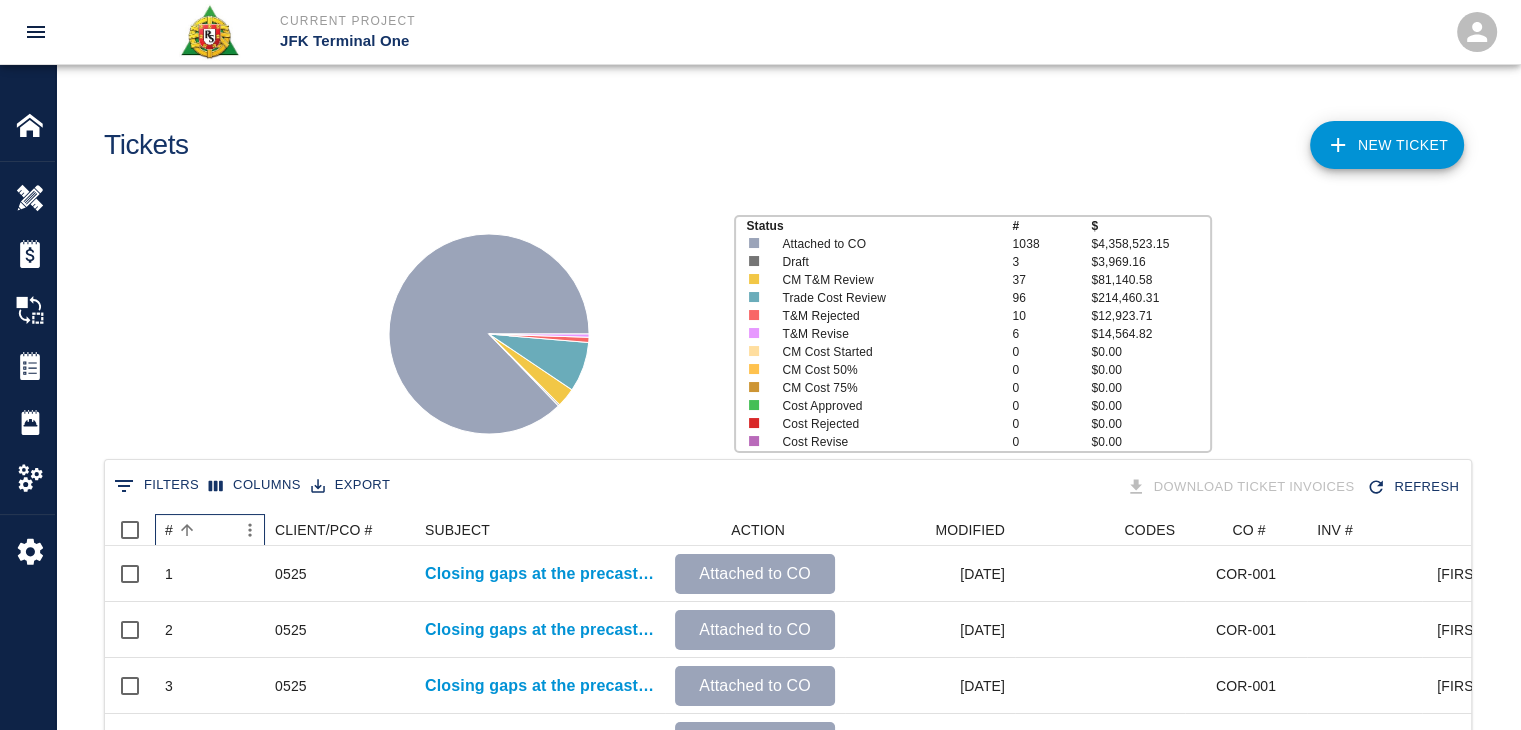 scroll, scrollTop: 0, scrollLeft: 0, axis: both 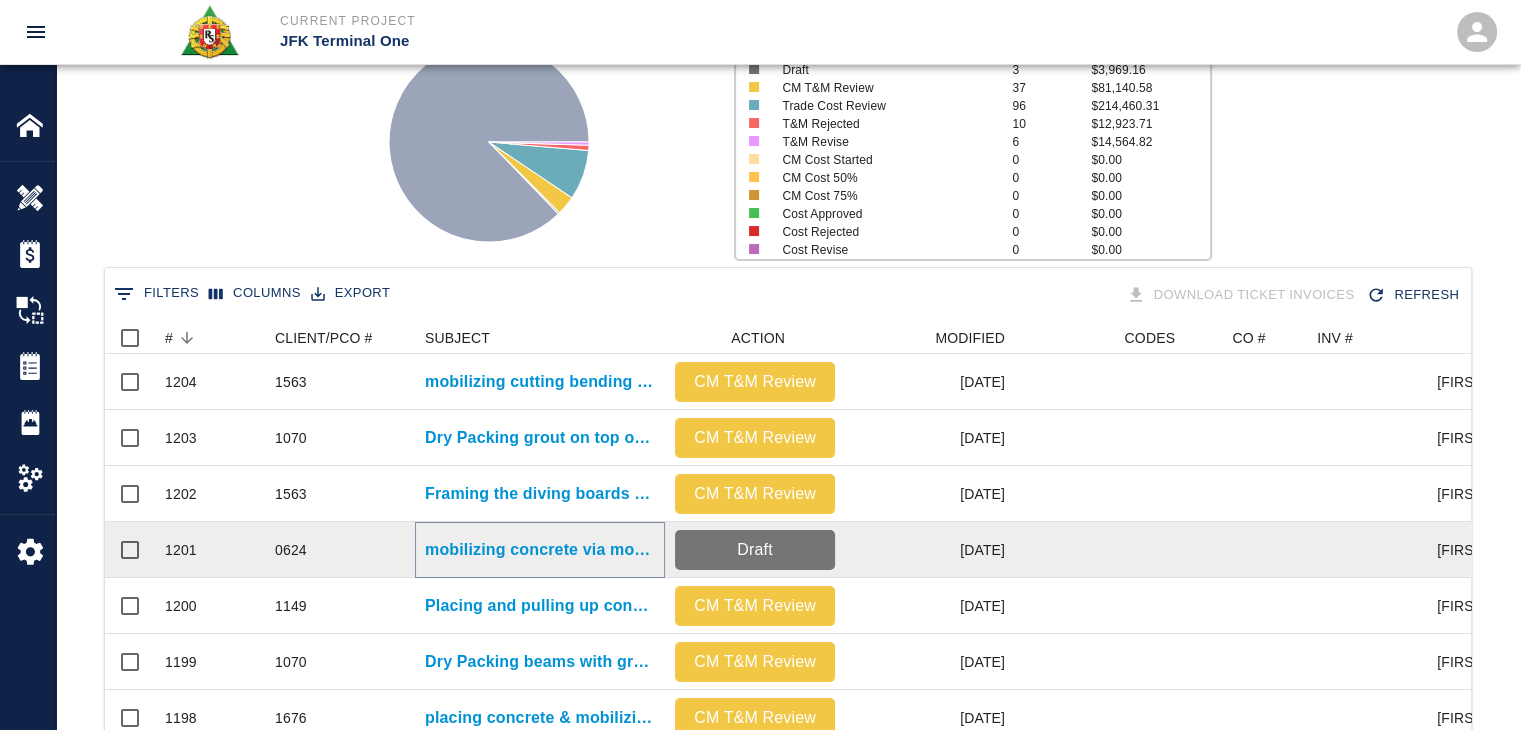 click on "mobilizing concrete via motor buggies.  Placing concrete.LOCATION:  Stair #13- L3 and L2.5 infills.  Stair 28B- L2.5 top step leave out, Gate 14/L2- embed with diving board leave out.( placed everything at same time)." at bounding box center (540, 550) 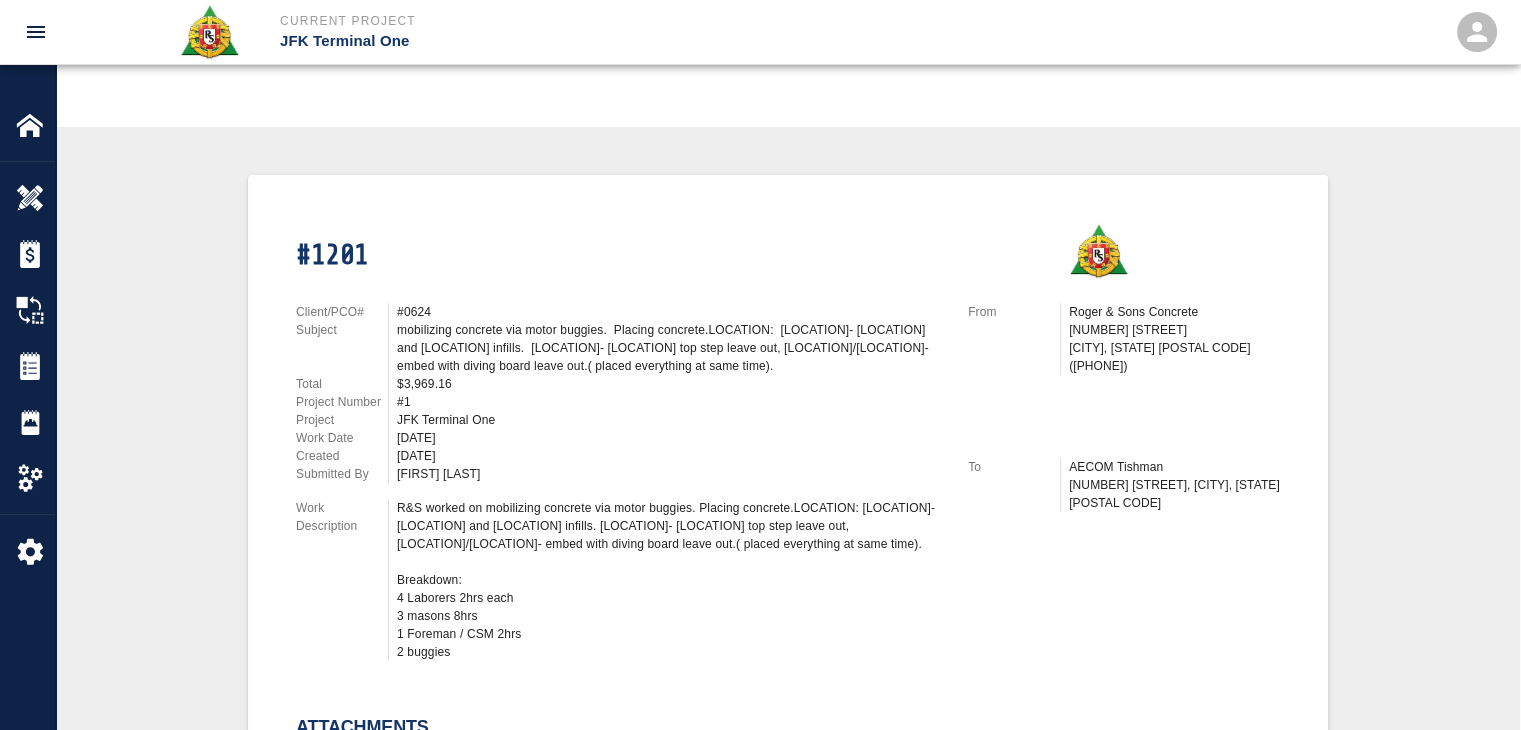 scroll, scrollTop: 99, scrollLeft: 0, axis: vertical 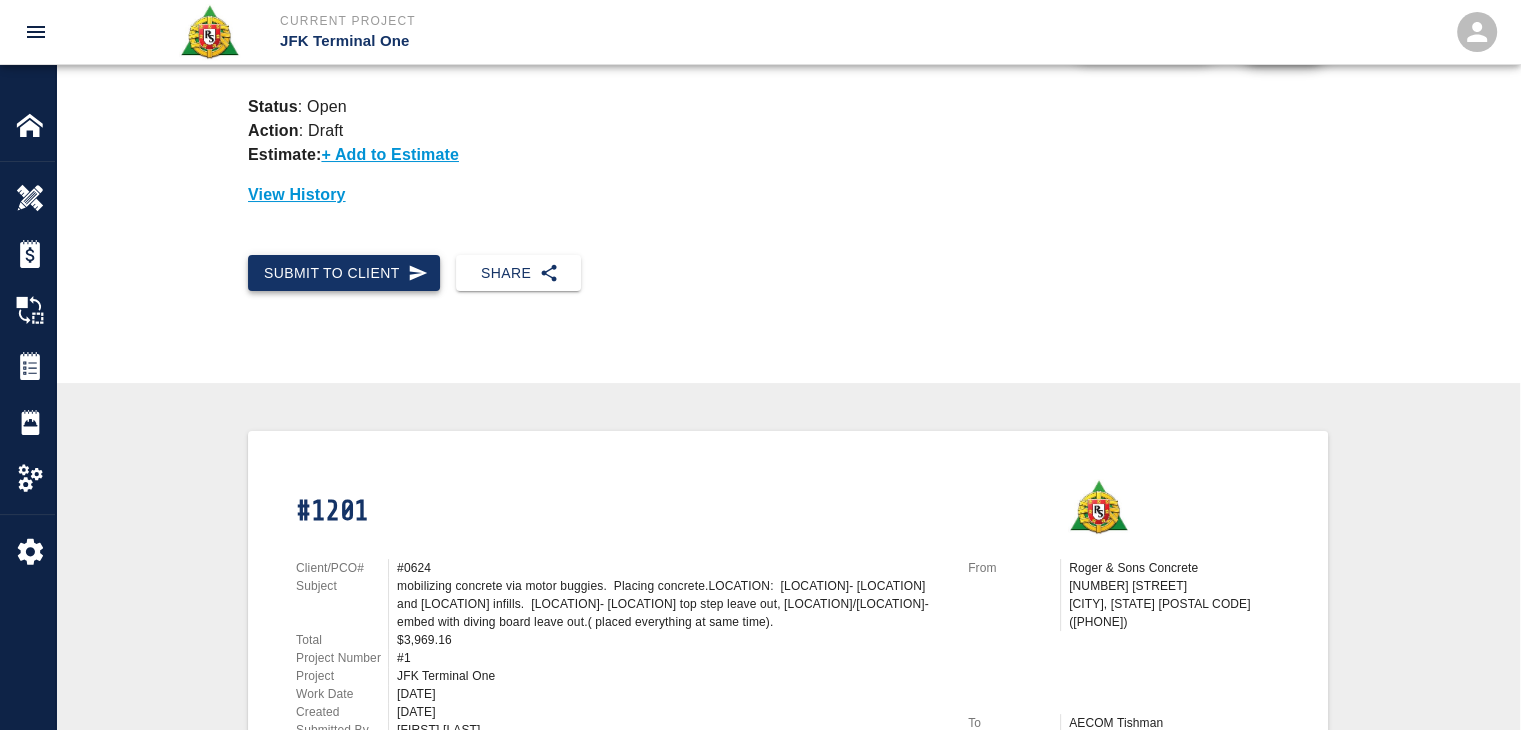 click on "Submit to Client" at bounding box center (344, 273) 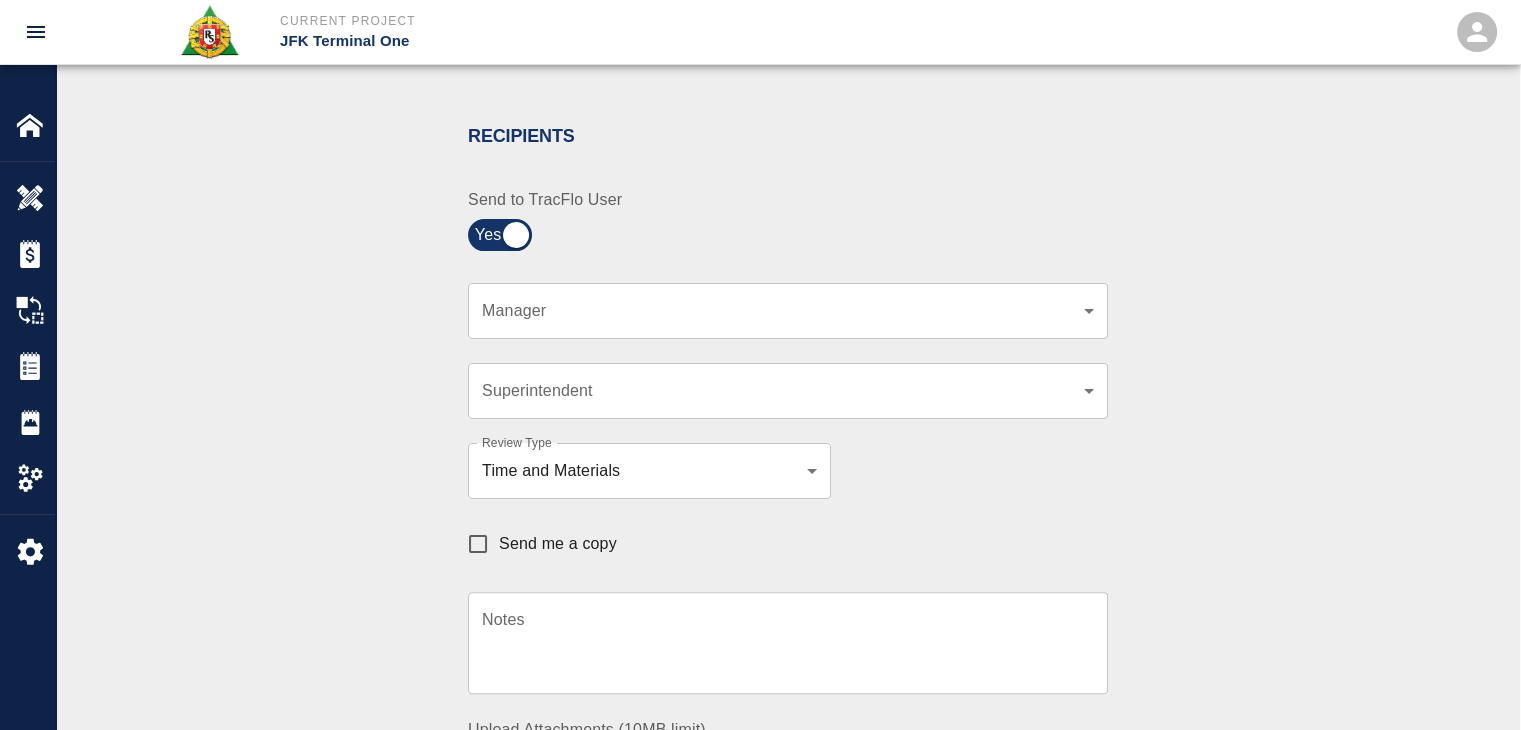 scroll, scrollTop: 410, scrollLeft: 0, axis: vertical 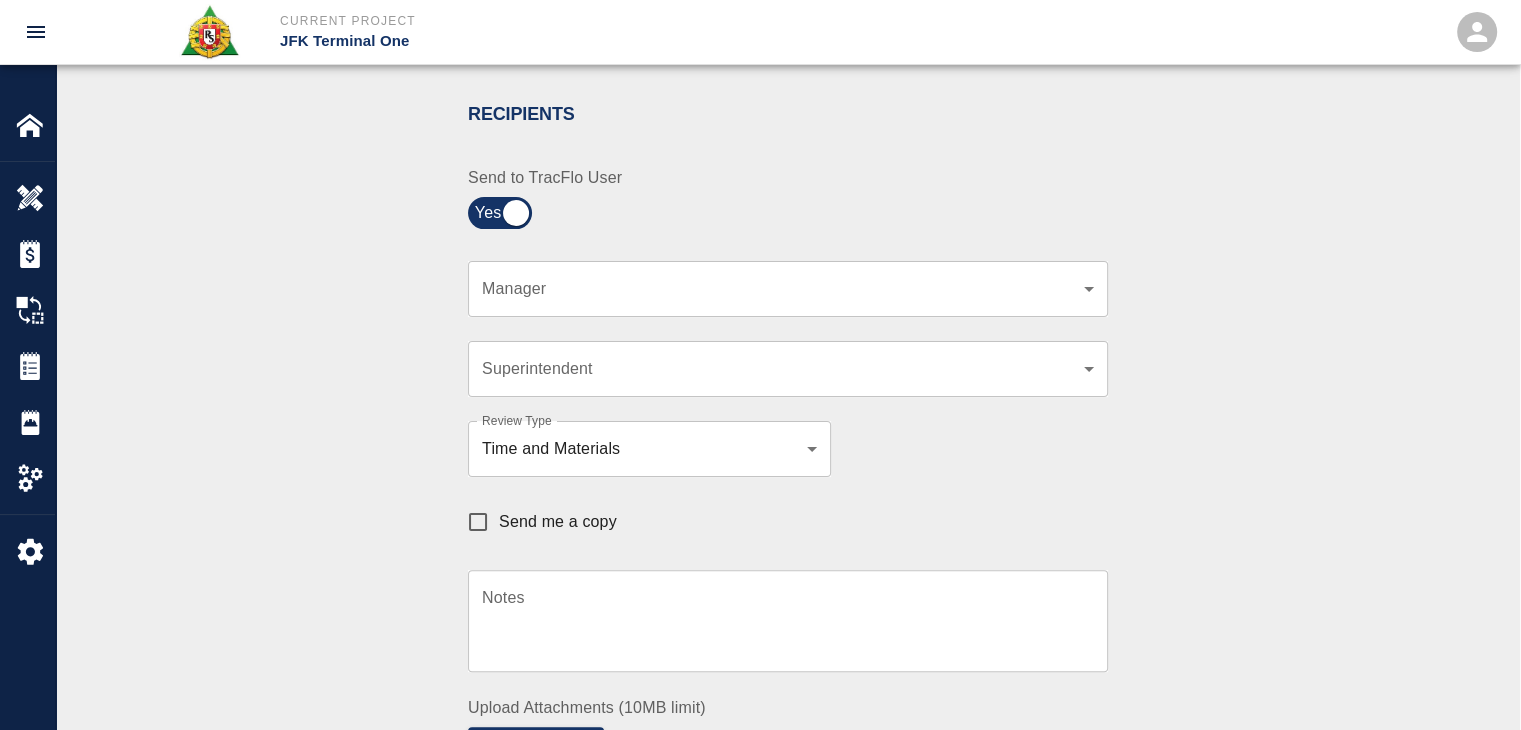 click on "Send me a copy" at bounding box center [558, 522] 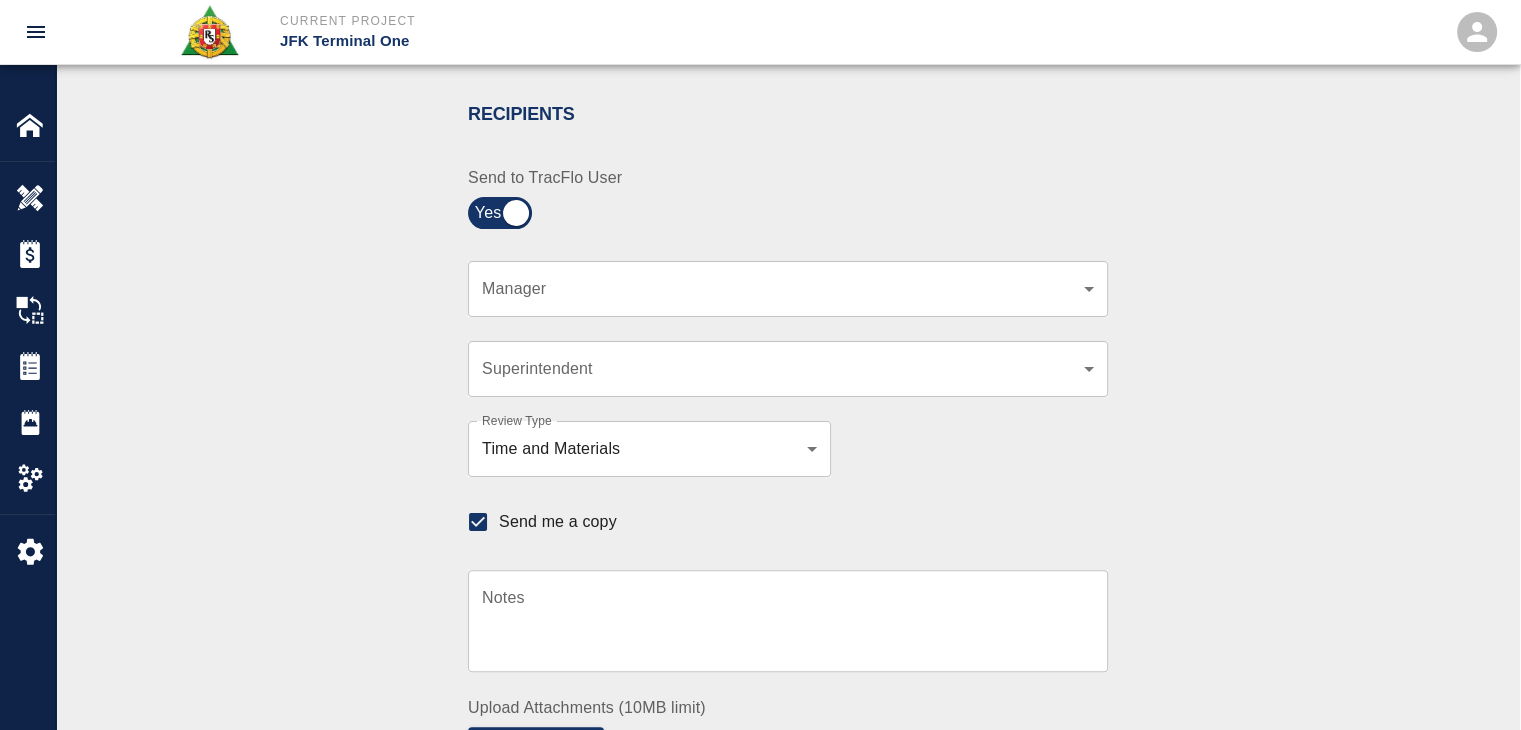 click on "Send me a copy" at bounding box center (558, 522) 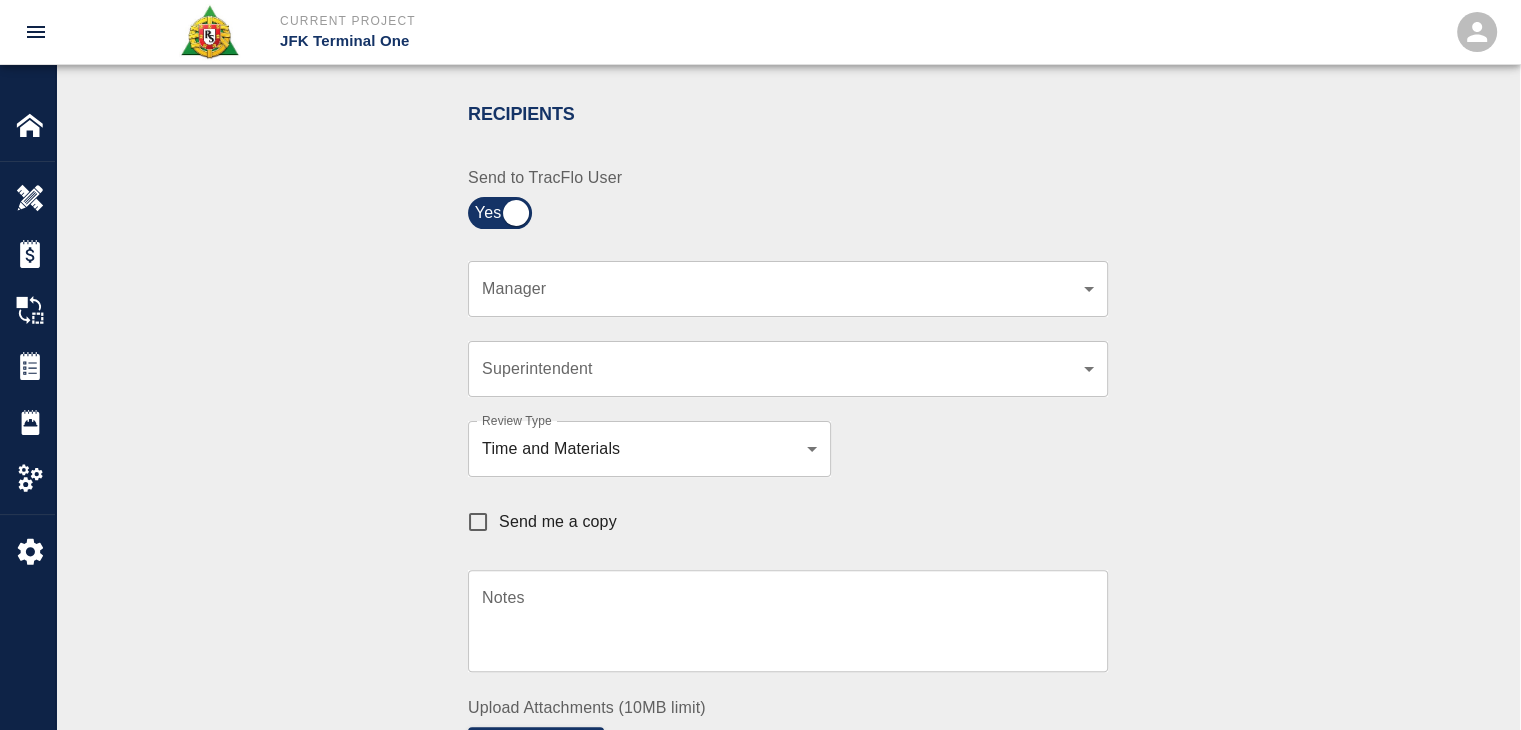 click on "Send me a copy" at bounding box center (537, 522) 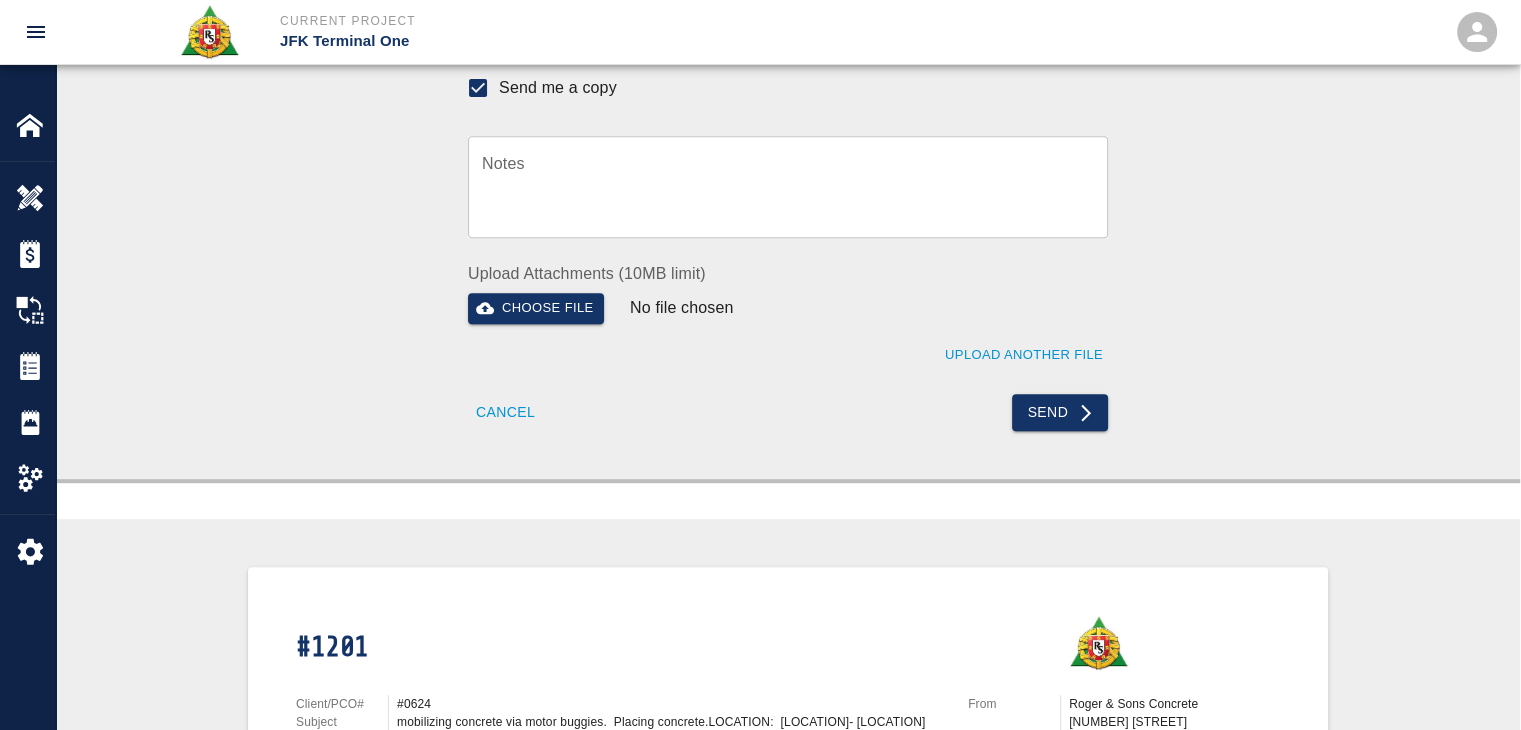 scroll, scrollTop: 851, scrollLeft: 0, axis: vertical 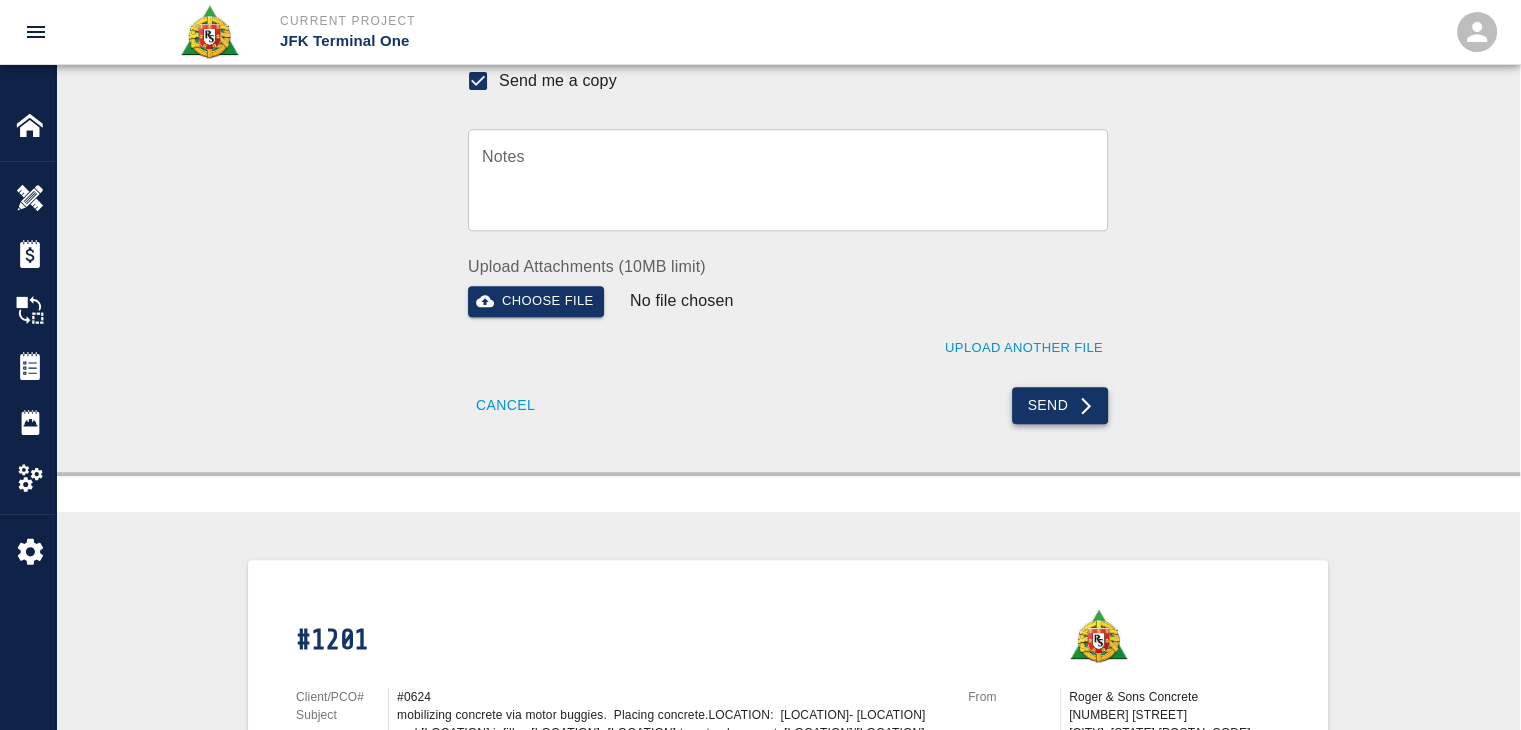 click on "Send" at bounding box center [1060, 405] 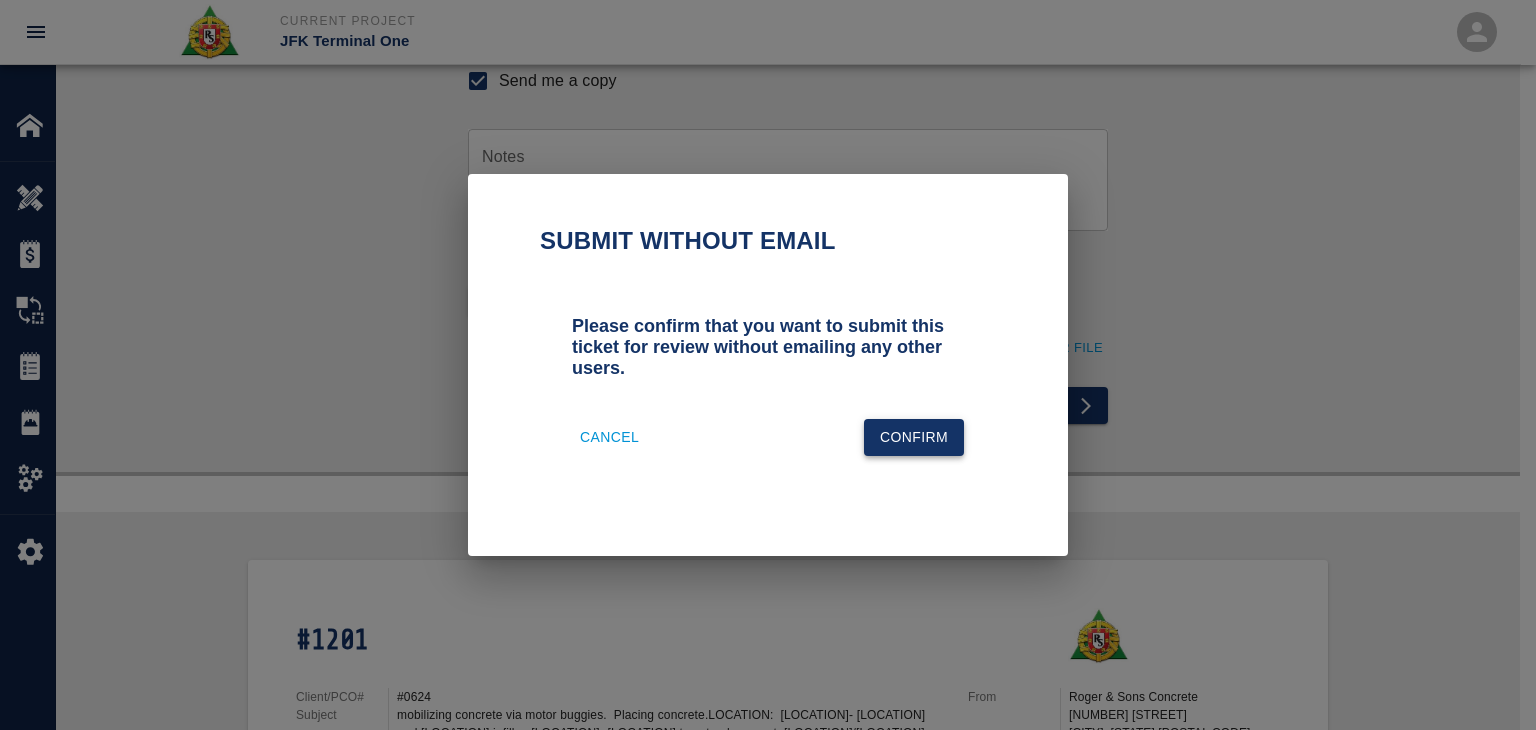 click on "Confirm" at bounding box center (914, 437) 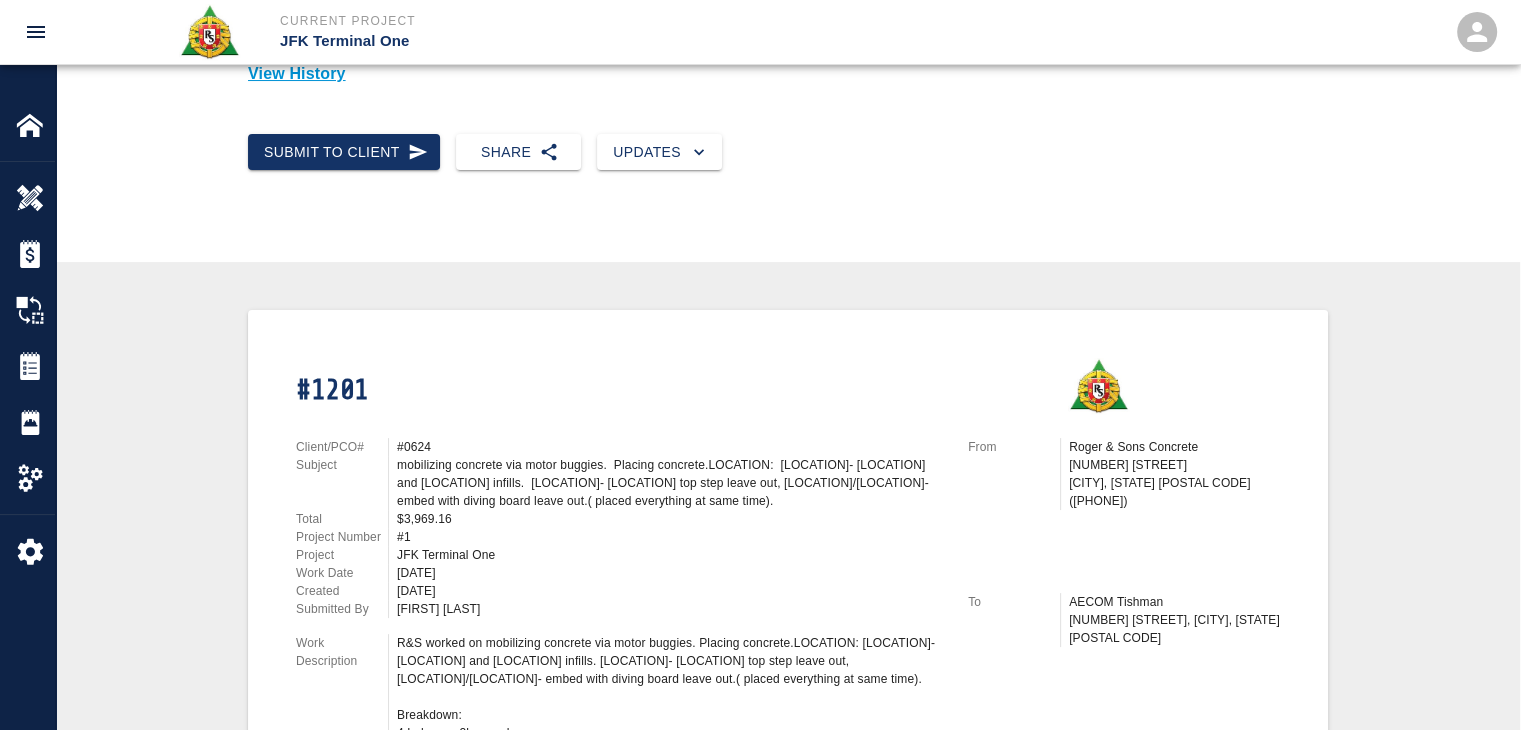 scroll, scrollTop: 0, scrollLeft: 0, axis: both 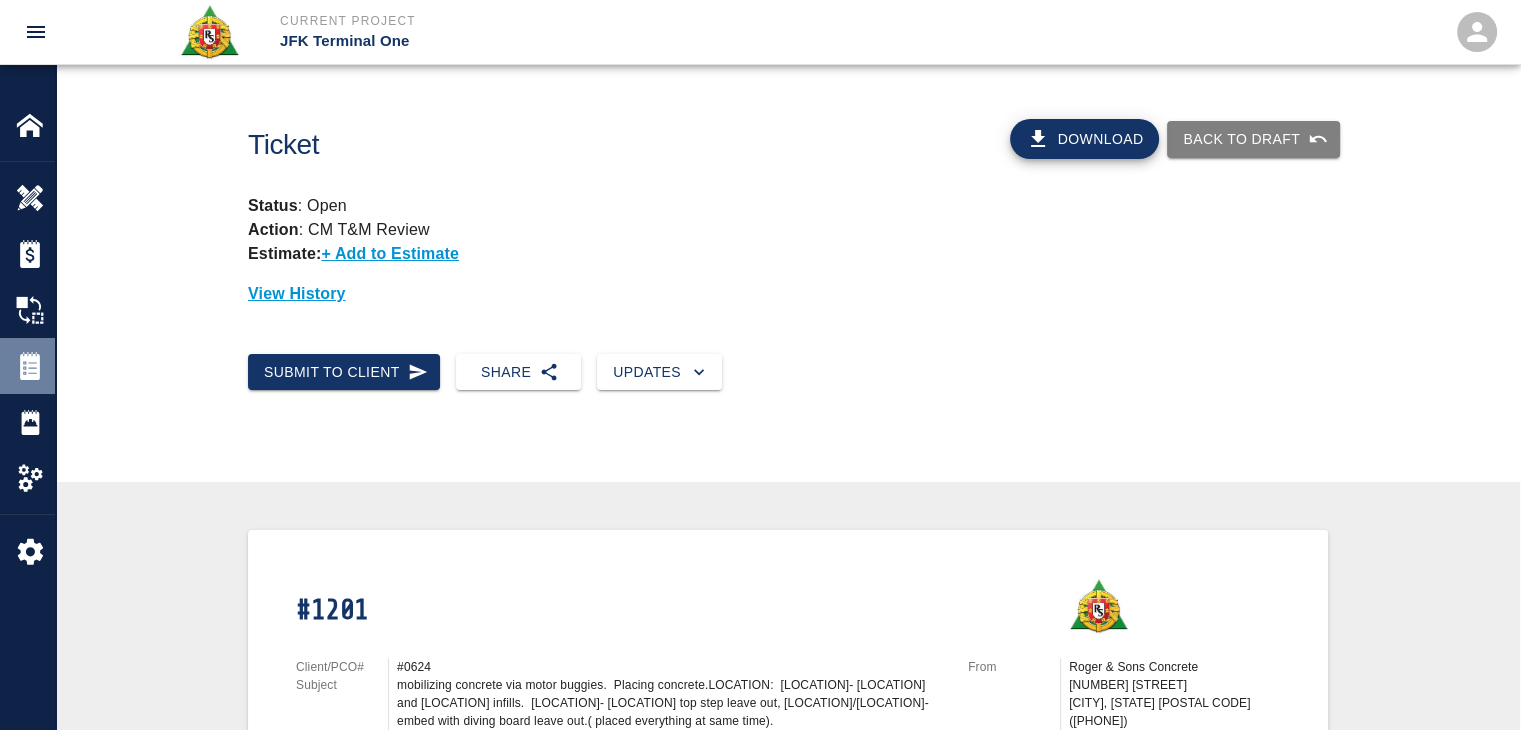 click at bounding box center [30, 198] 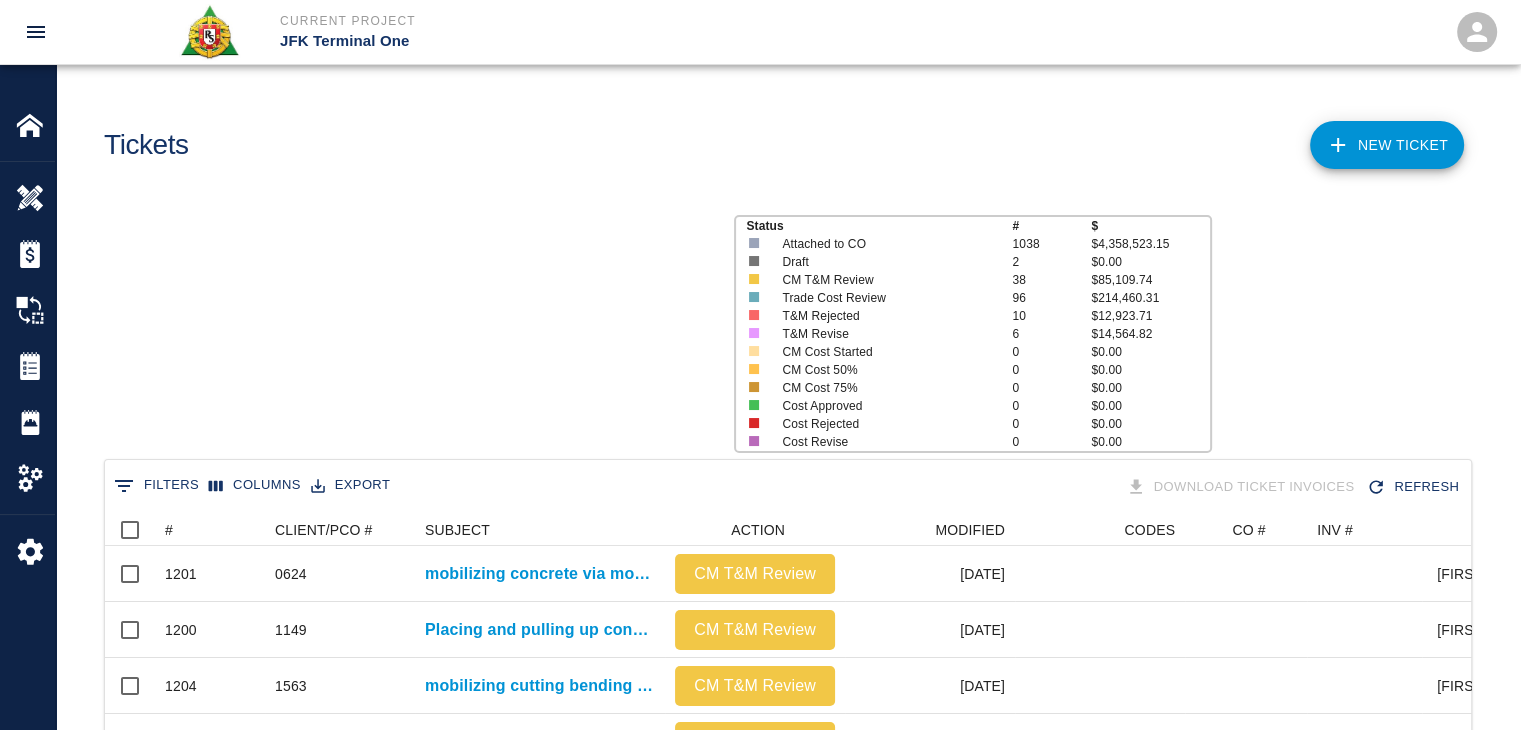 scroll, scrollTop: 16, scrollLeft: 16, axis: both 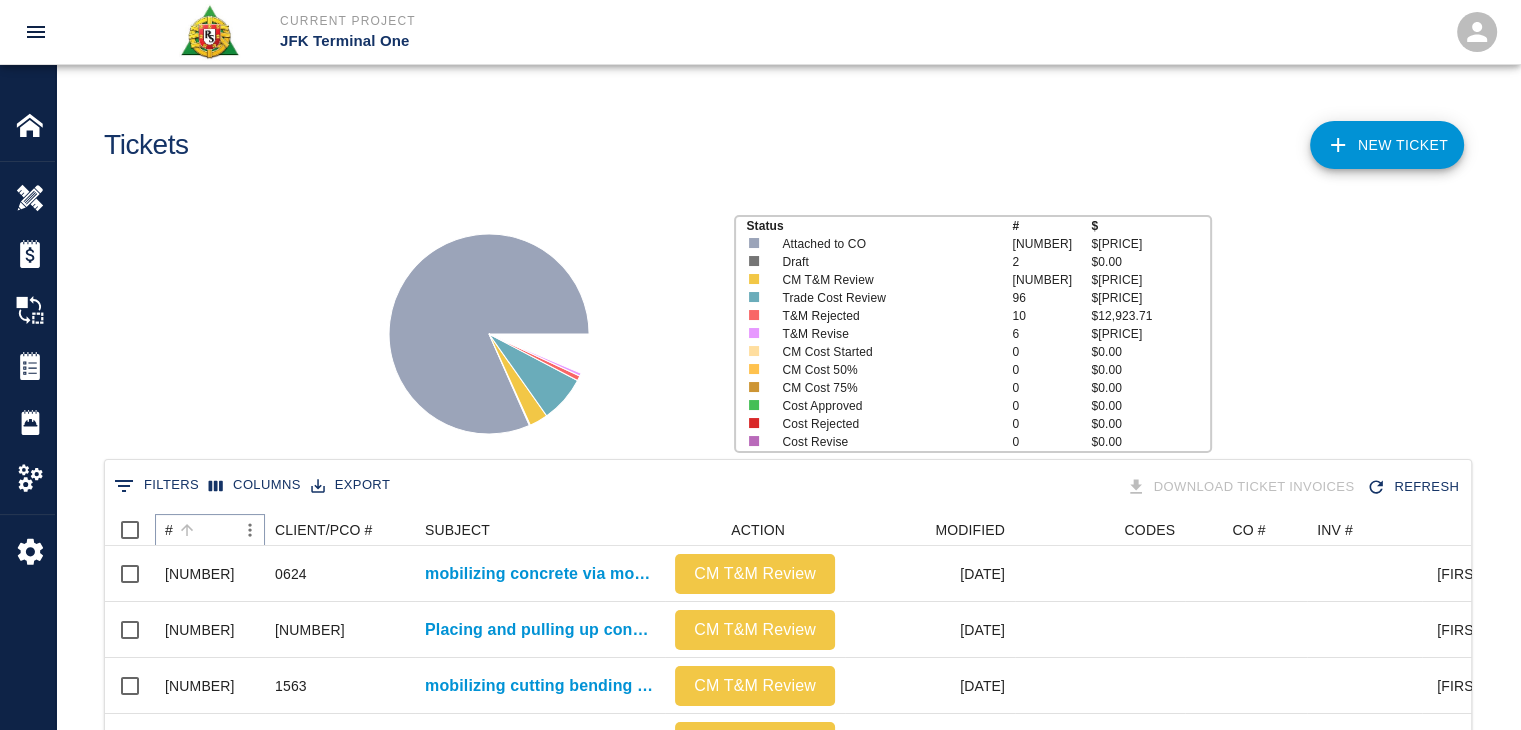 click at bounding box center (187, 530) 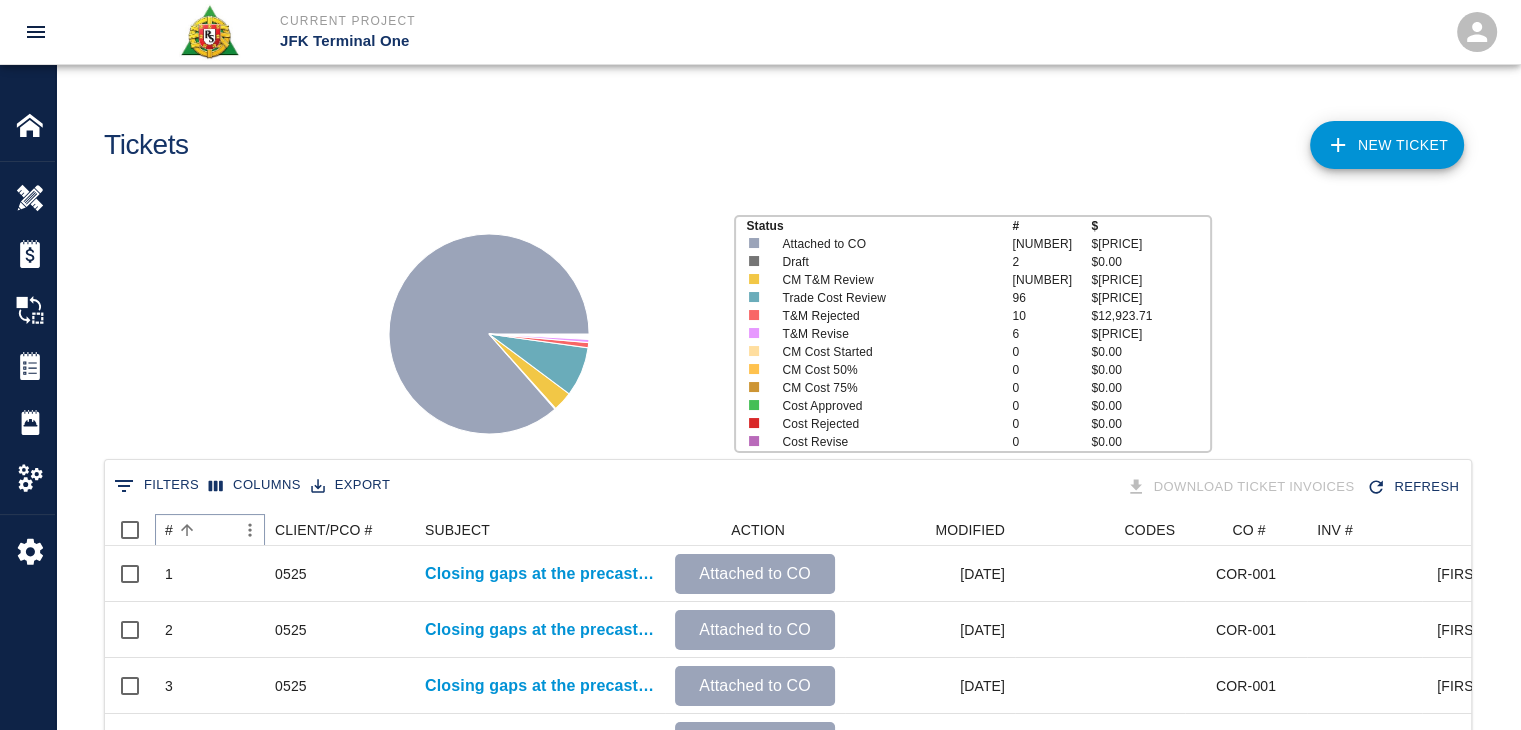 click at bounding box center (187, 530) 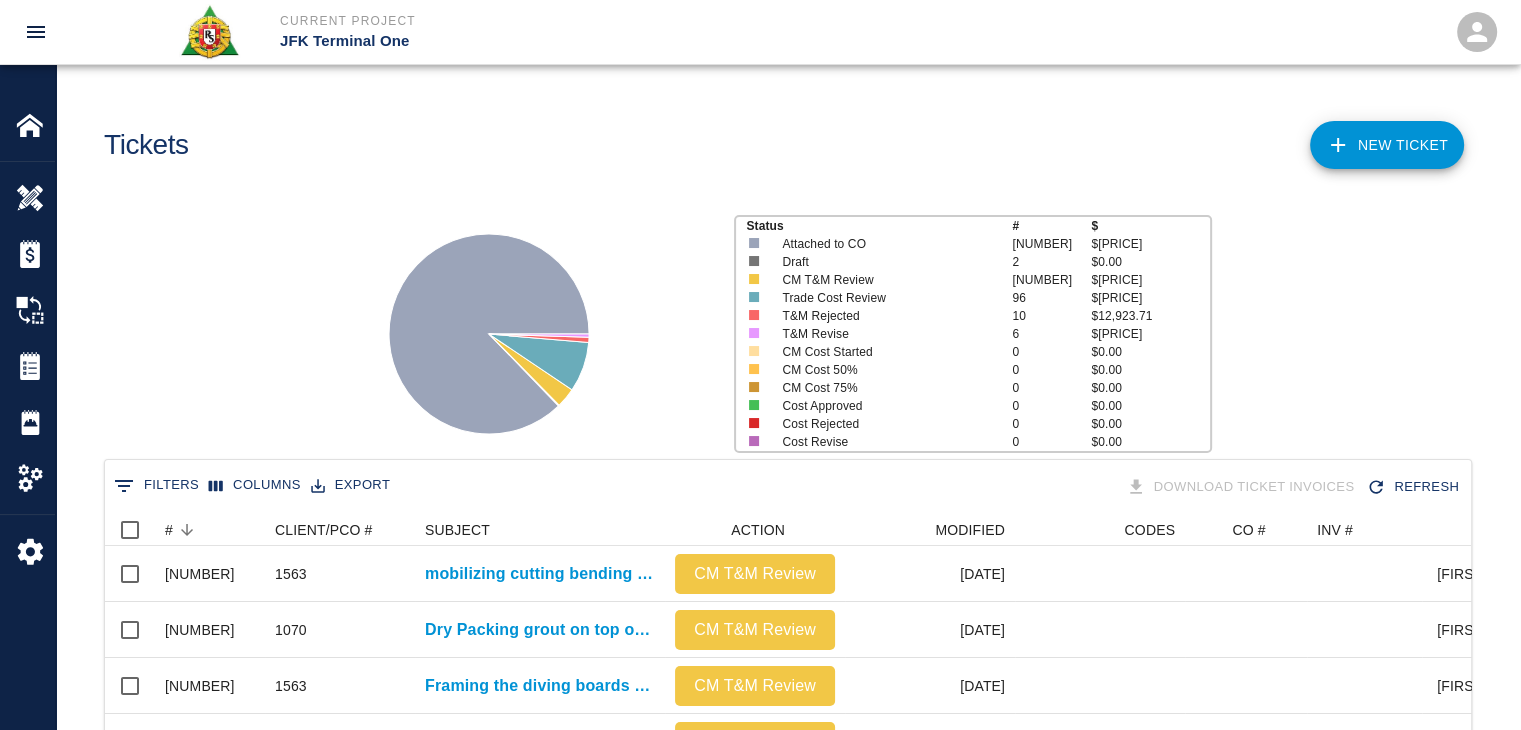 click on "Status # $ Attached to CO 1038 $4,358,523.15 Draft 2 $0.00 CM T&M Review 38 $85,109.74 Trade Cost Review 96 $214,460.31 T&M Rejected 10 $12,923.71 T&M Revise 6 $14,564.82 CM Cost Started 0 $0.00 CM Cost 50% 0 $0.00 CM Cost 75% 0 $0.00 Cost Approved 0 $0.00 Cost Rejected 0 $0.00 Cost Revise 0 $0.00" at bounding box center (780, 326) 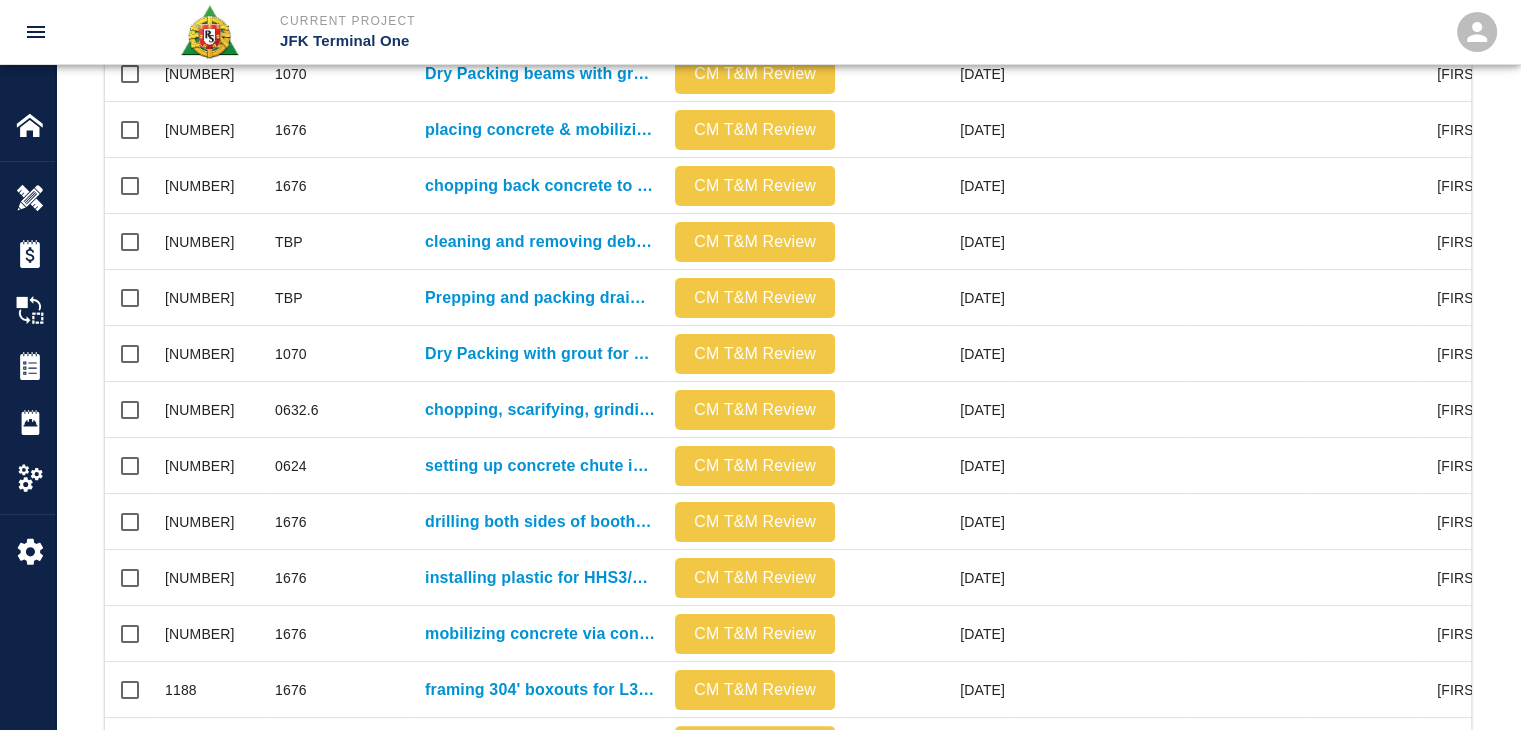 scroll, scrollTop: 0, scrollLeft: 0, axis: both 